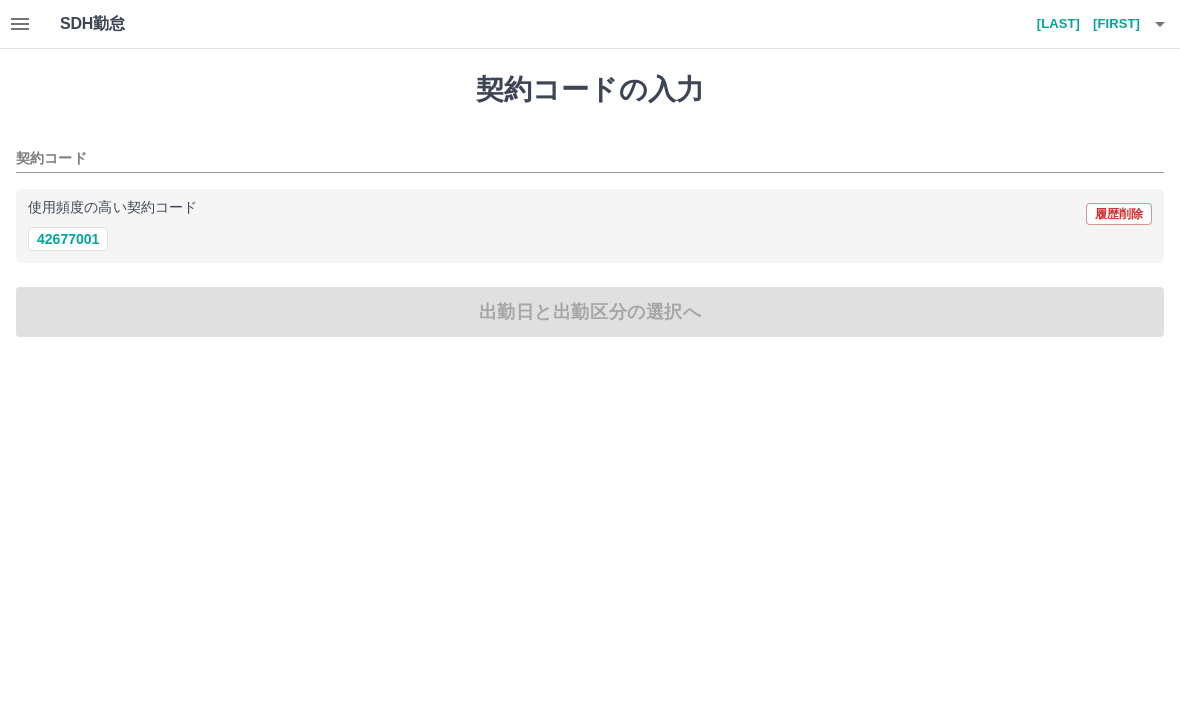 scroll, scrollTop: 0, scrollLeft: 0, axis: both 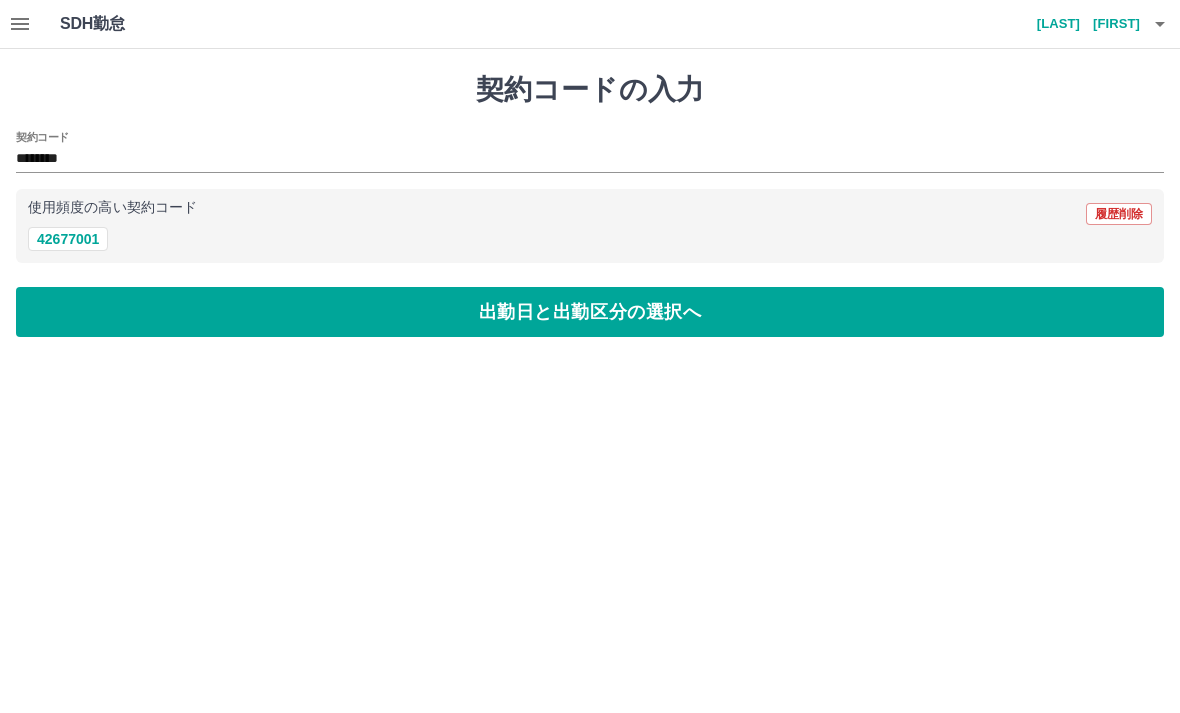 click on "出勤日と出勤区分の選択へ" at bounding box center [590, 312] 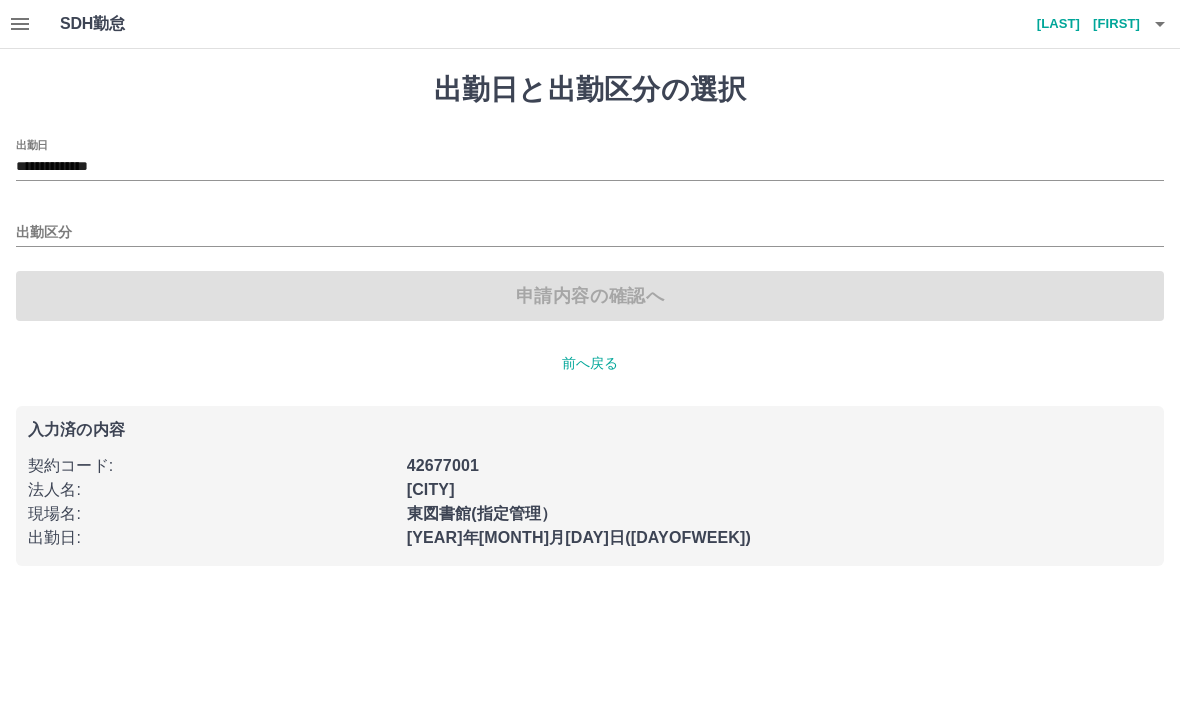 click on "出勤区分" at bounding box center [590, 233] 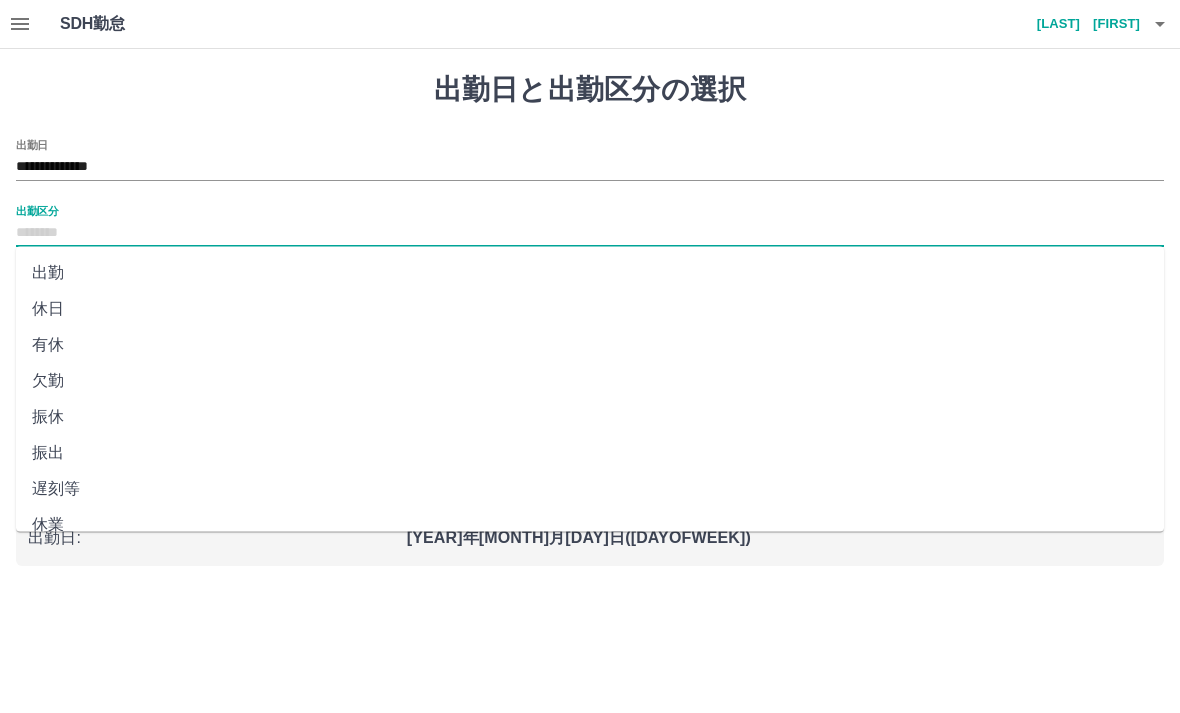 scroll, scrollTop: 0, scrollLeft: 0, axis: both 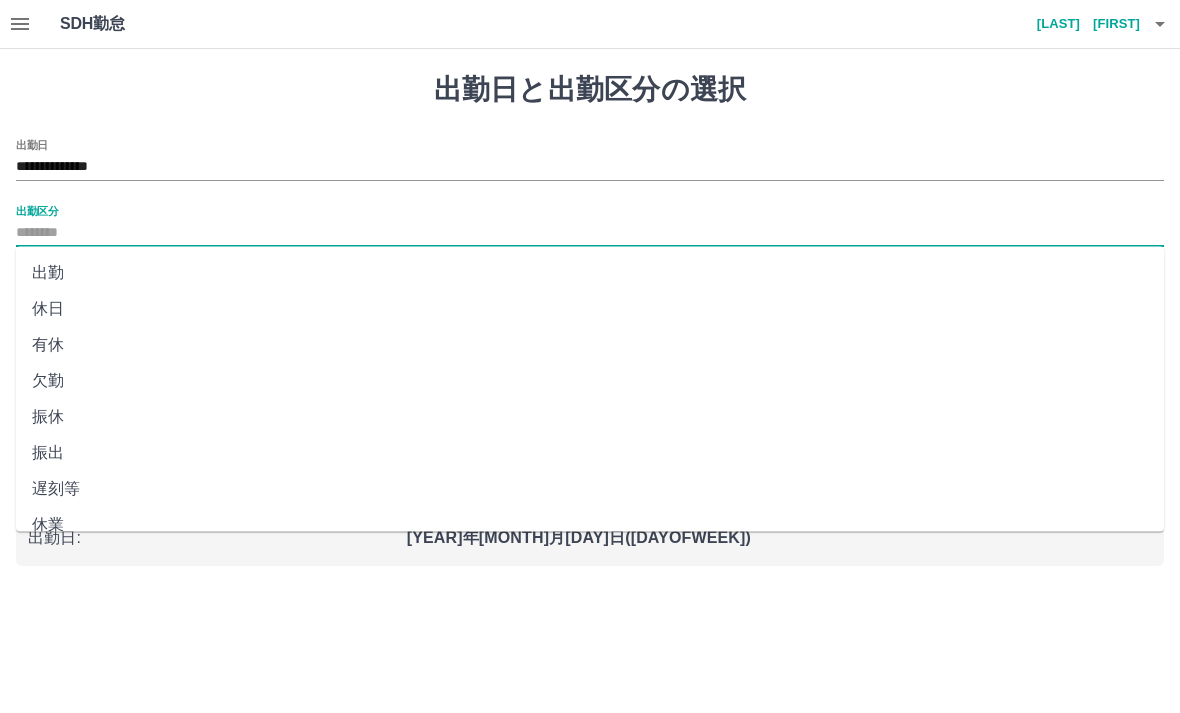 click on "出勤" at bounding box center (590, 273) 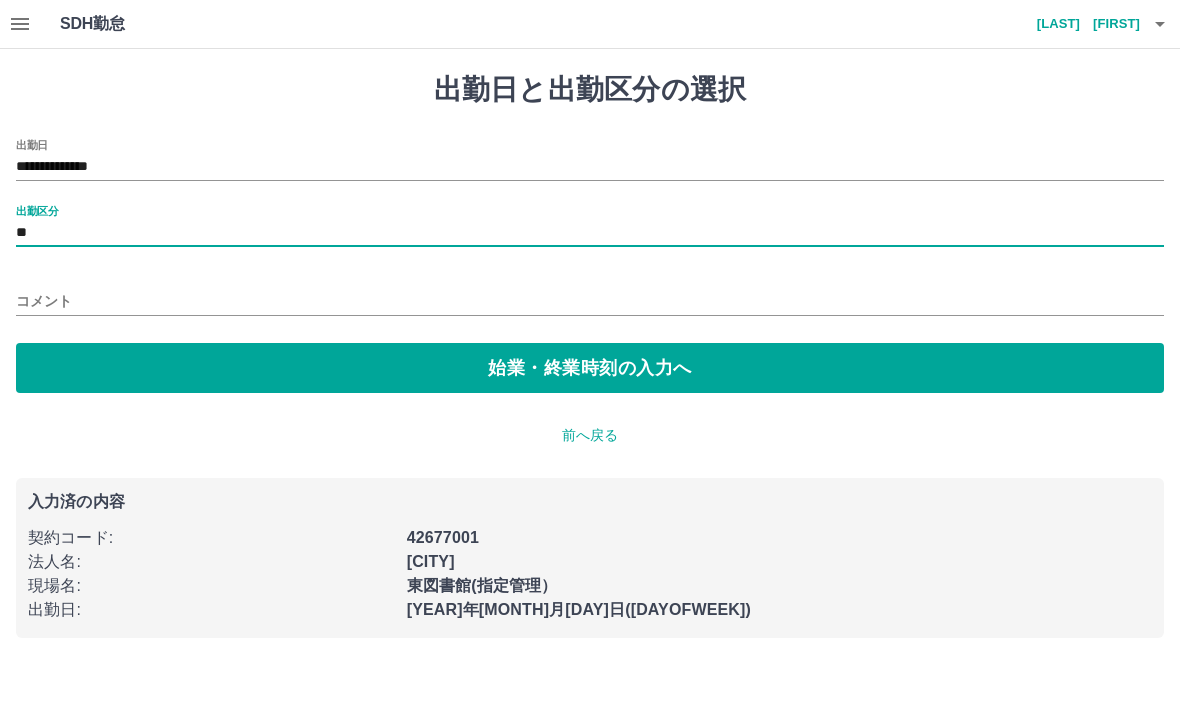 click on "始業・終業時刻の入力へ" at bounding box center (590, 368) 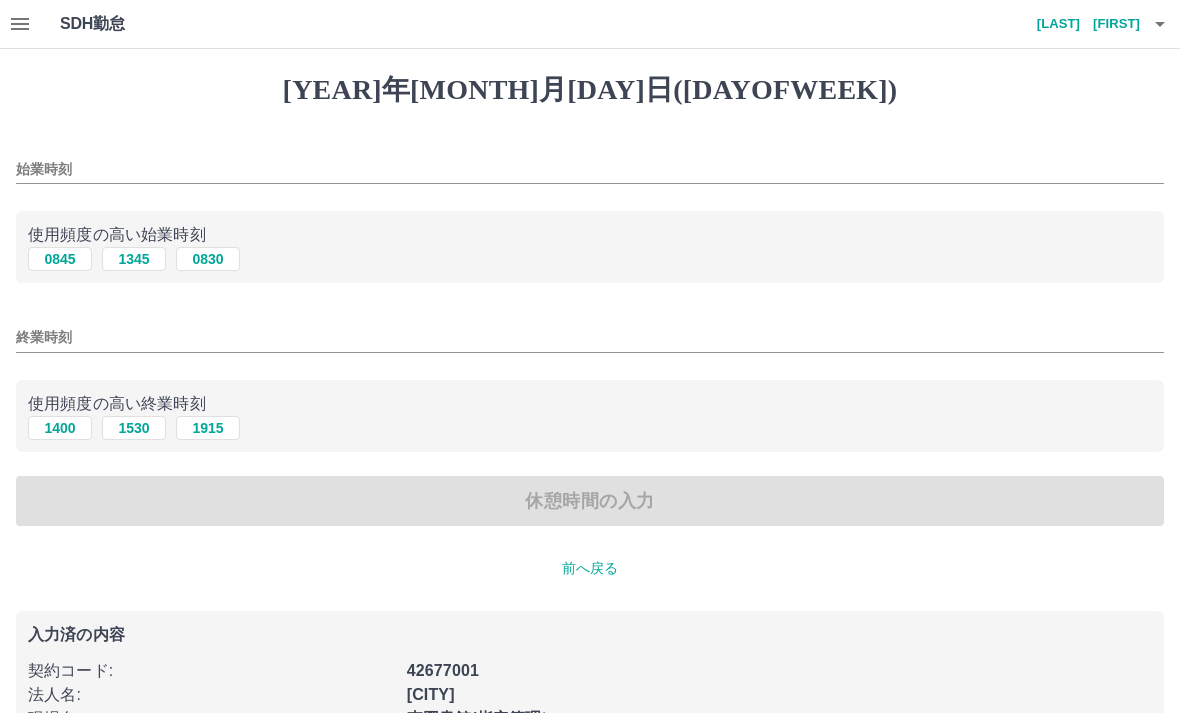 click on "始業時刻" at bounding box center [590, 169] 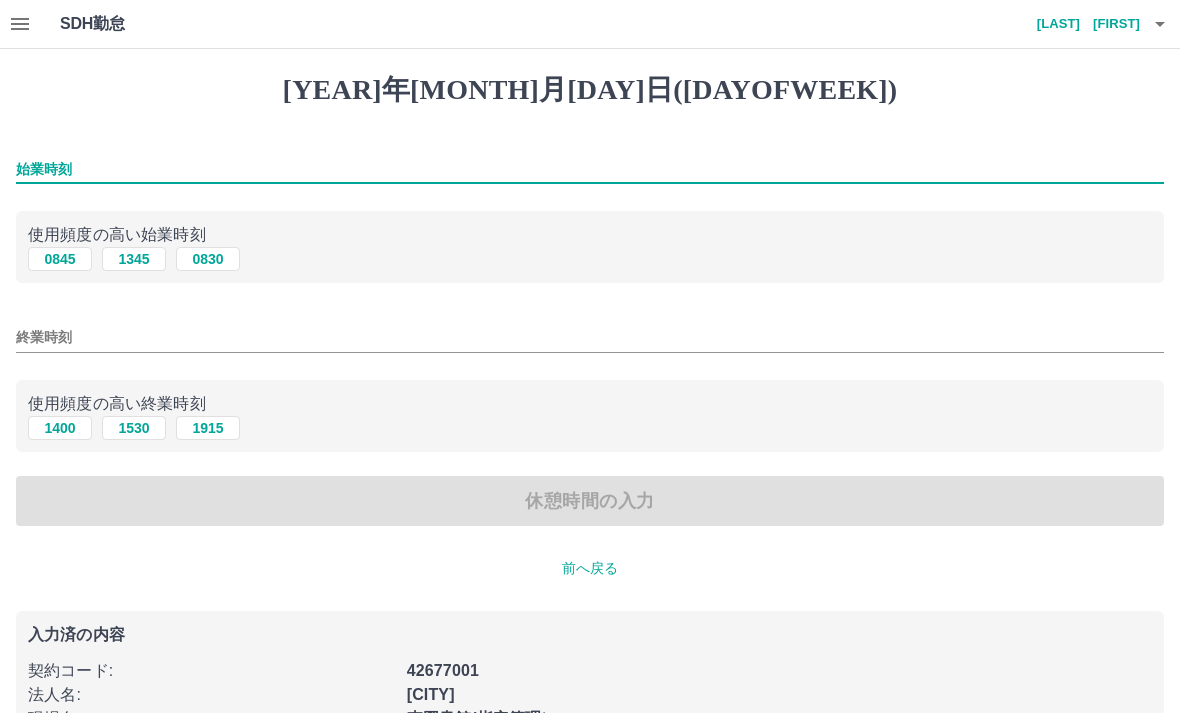 click on "0845" at bounding box center [60, 259] 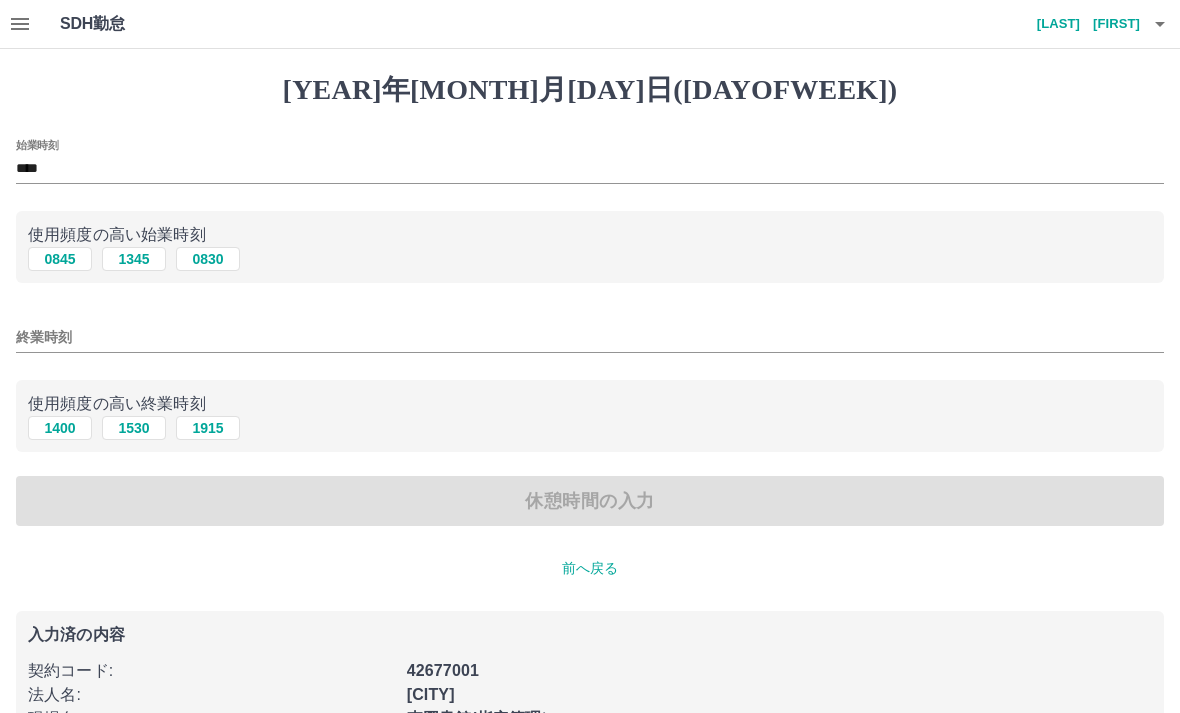 click on "1530" at bounding box center [134, 259] 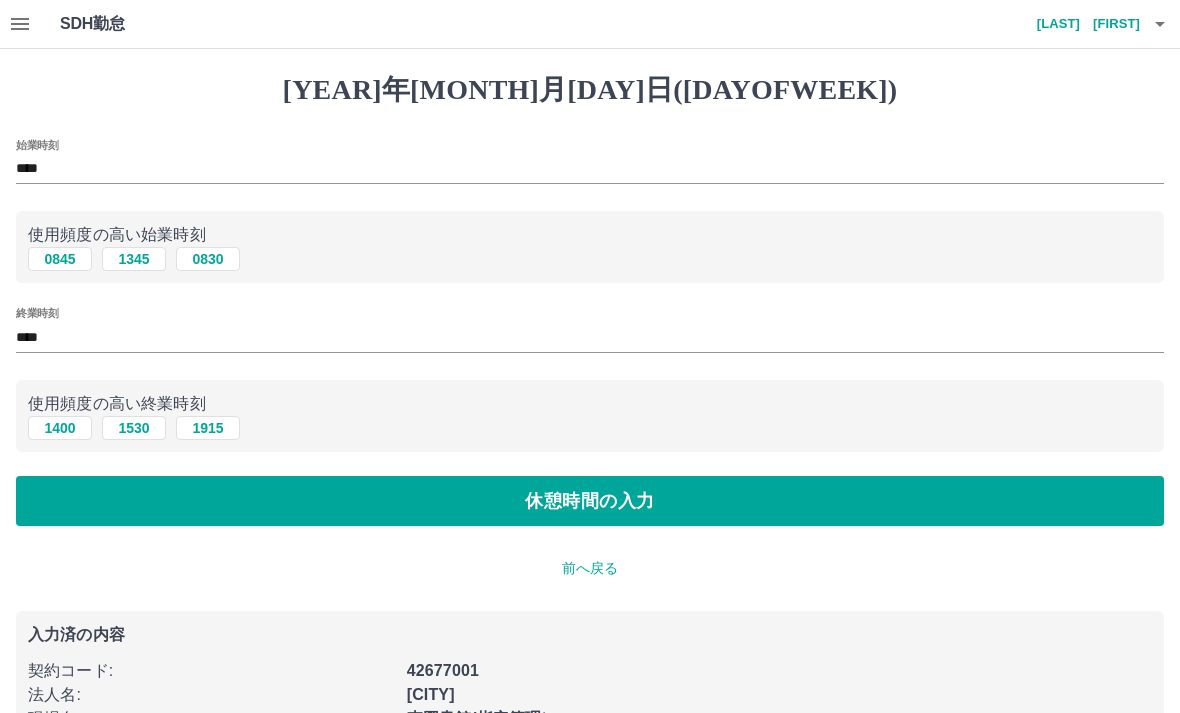 click on "休憩時間の入力" at bounding box center [590, 501] 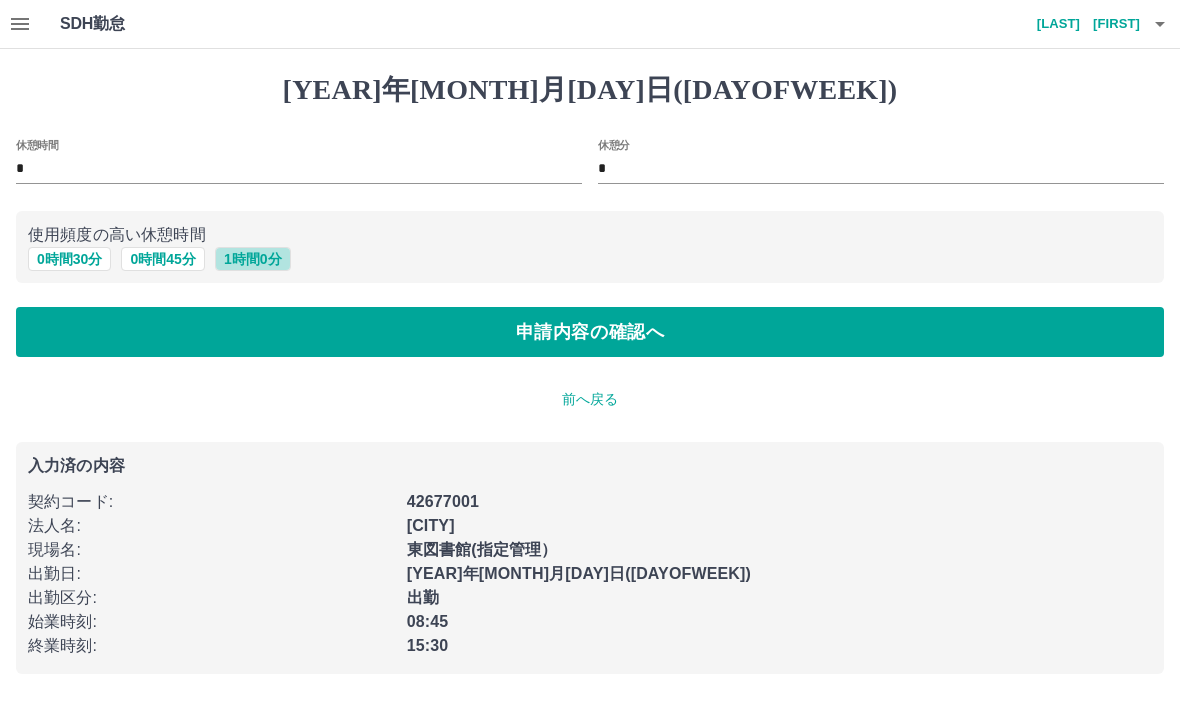 click on "1 時間 0 分" at bounding box center [253, 259] 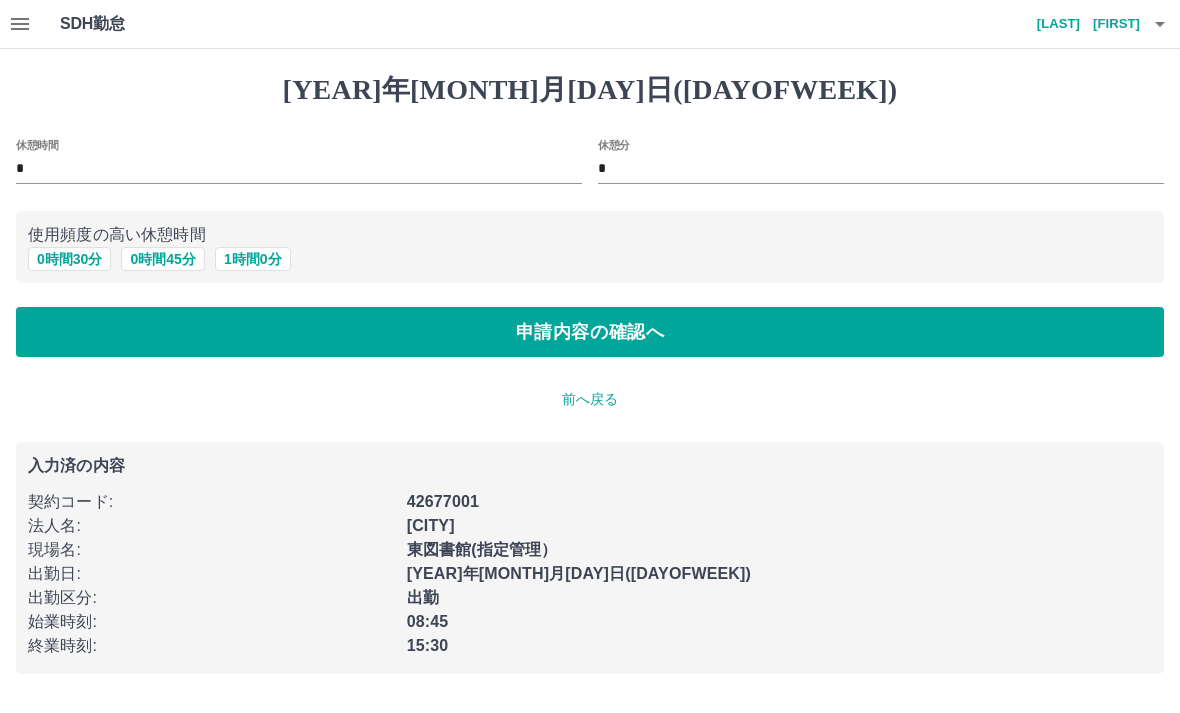 click on "0 時間 45 分" at bounding box center (162, 259) 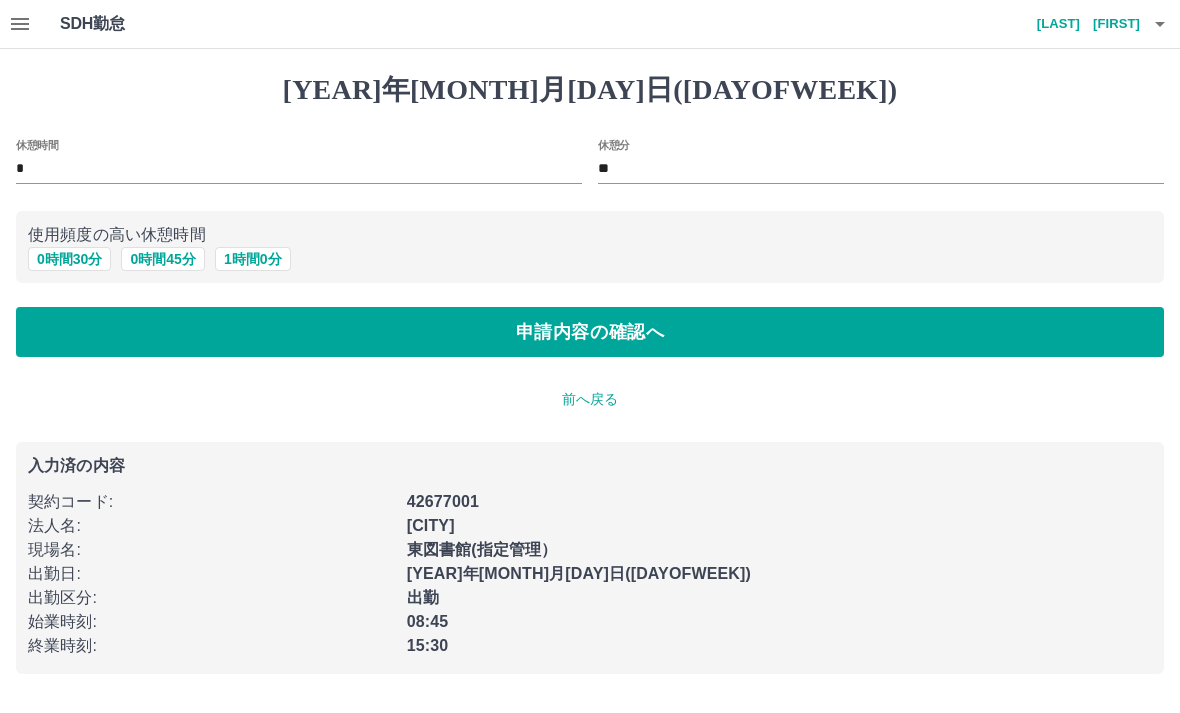 click on "申請内容の確認へ" at bounding box center (590, 332) 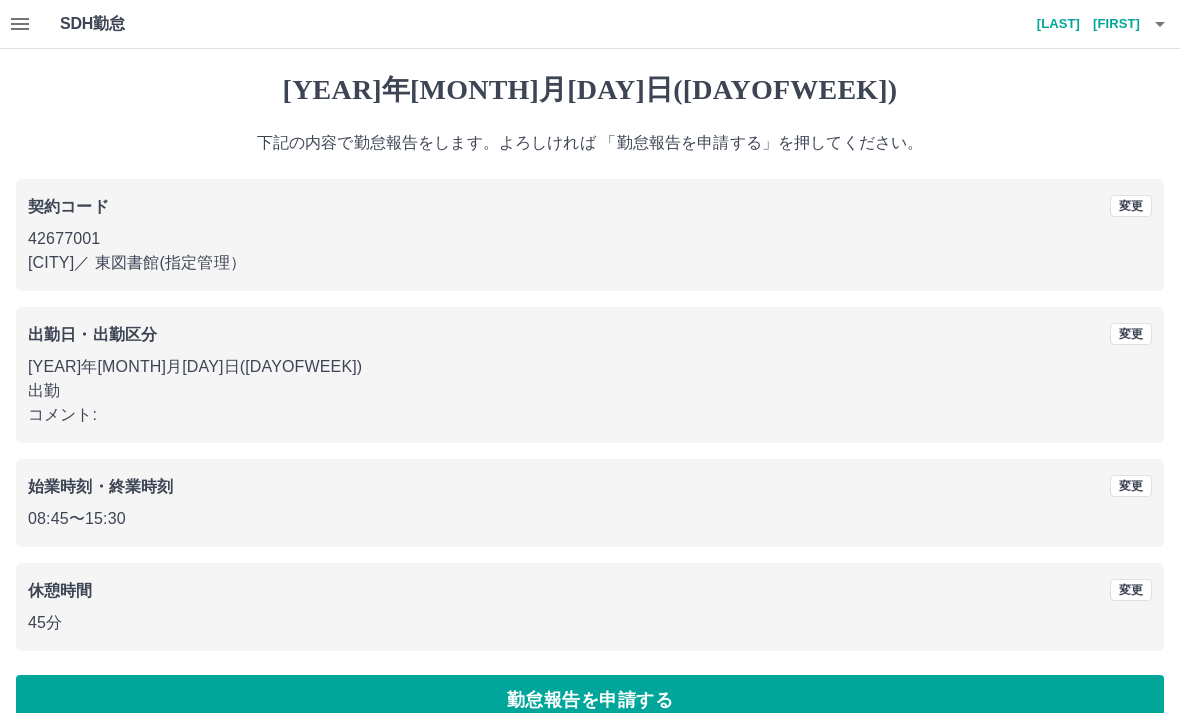 scroll, scrollTop: 35, scrollLeft: 0, axis: vertical 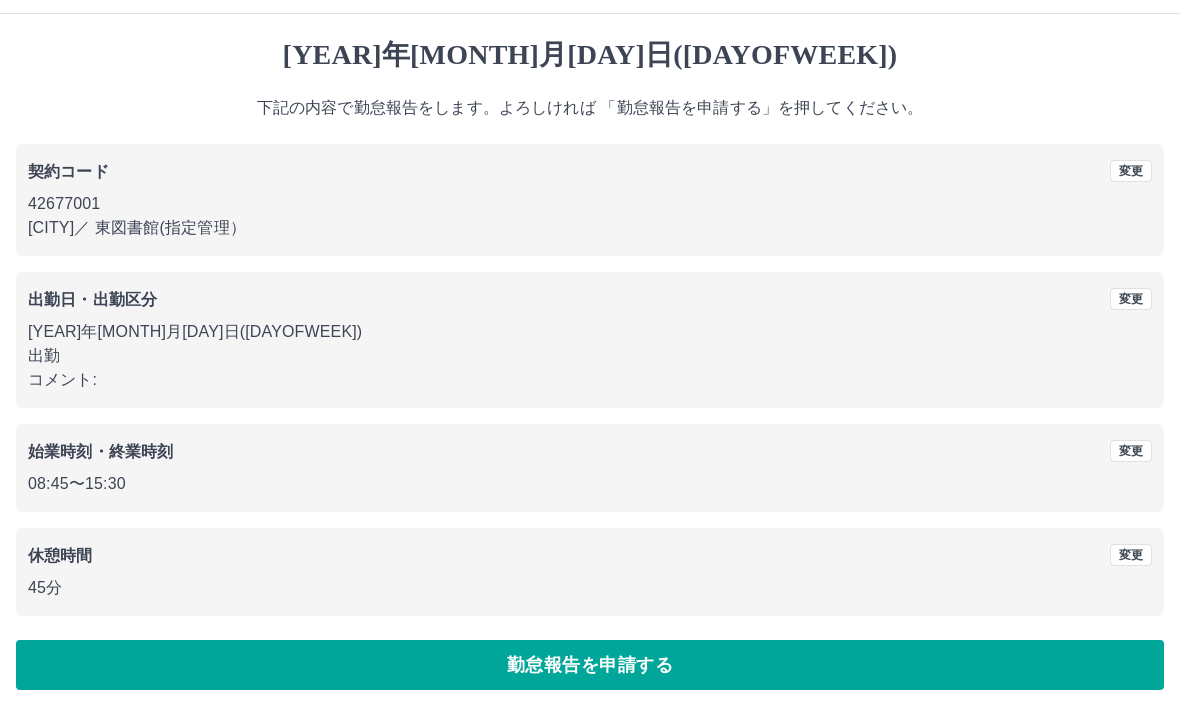 click on "勤怠報告を申請する" at bounding box center [590, 665] 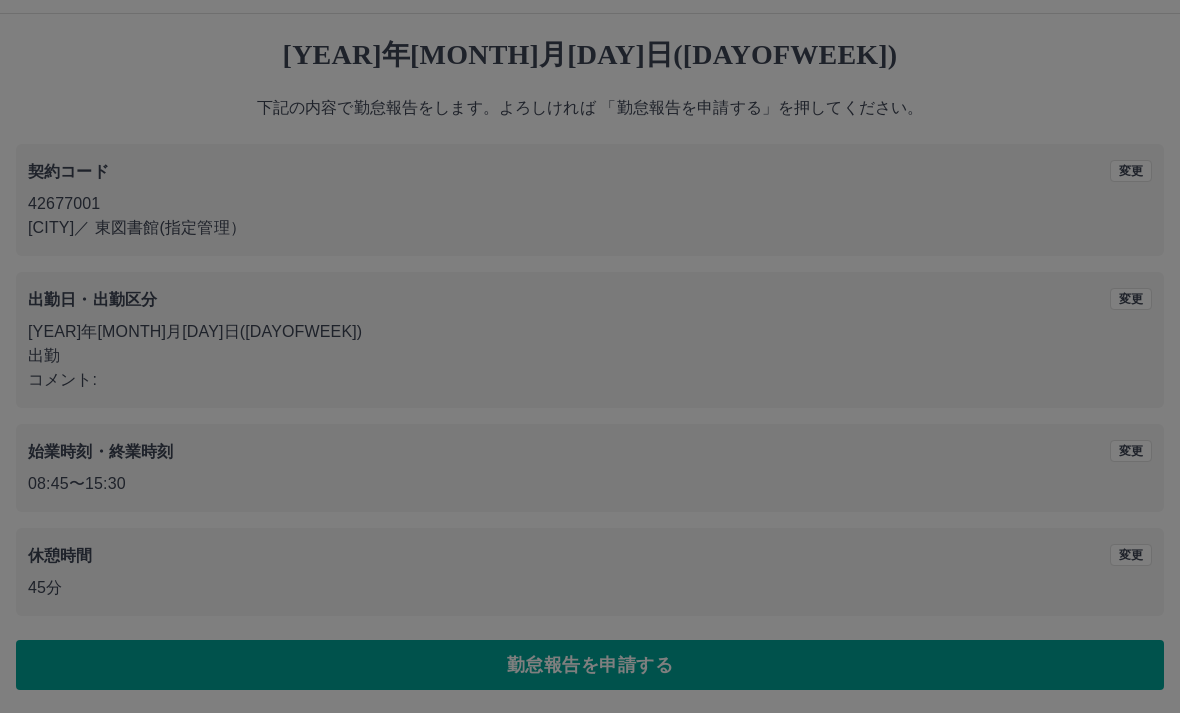 scroll, scrollTop: 0, scrollLeft: 0, axis: both 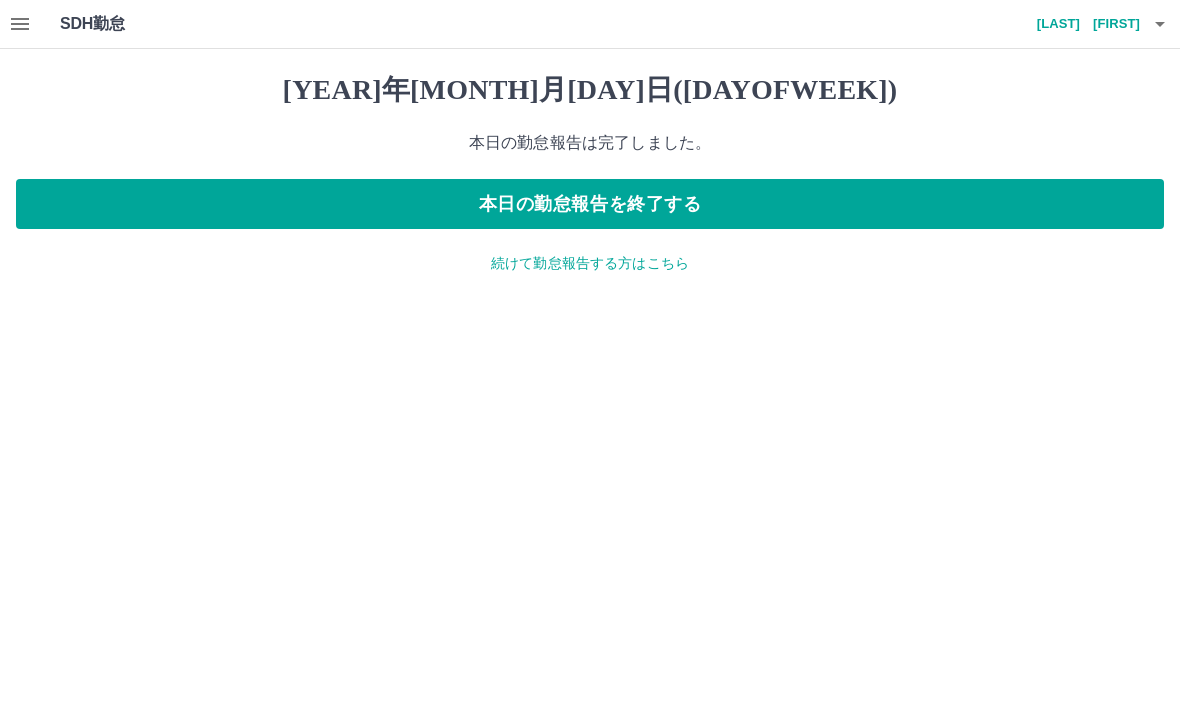 click on "本日の勤怠報告を終了する" at bounding box center [590, 204] 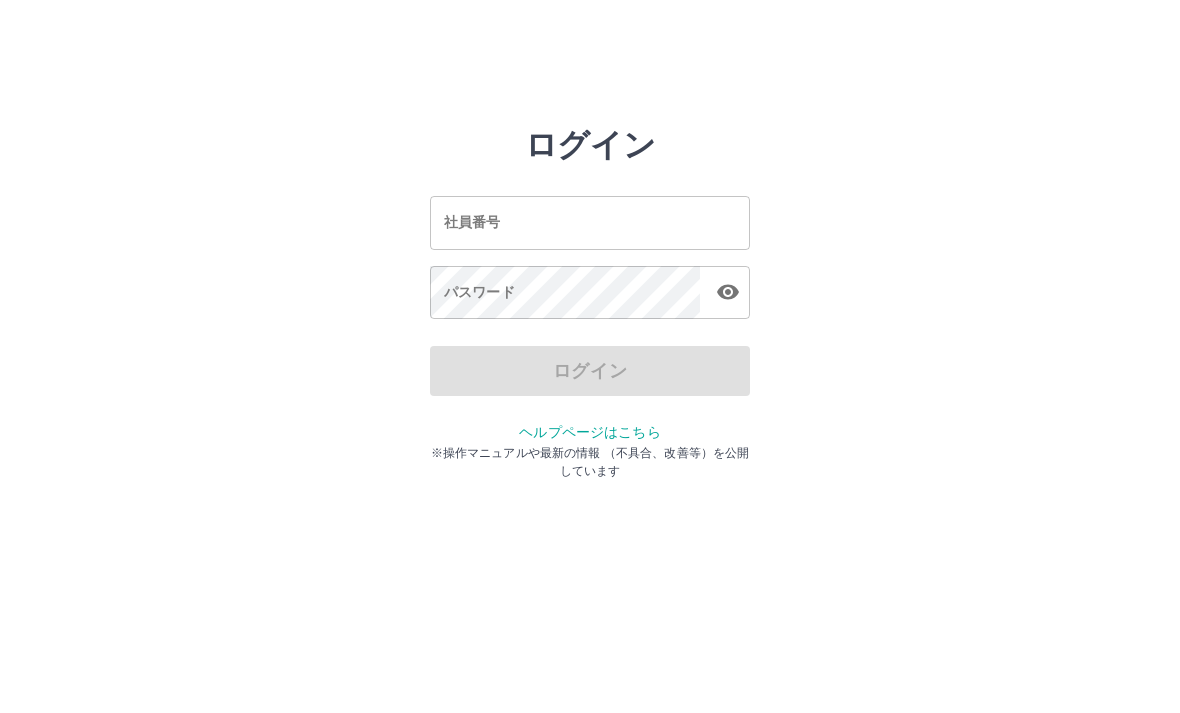 scroll, scrollTop: 0, scrollLeft: 0, axis: both 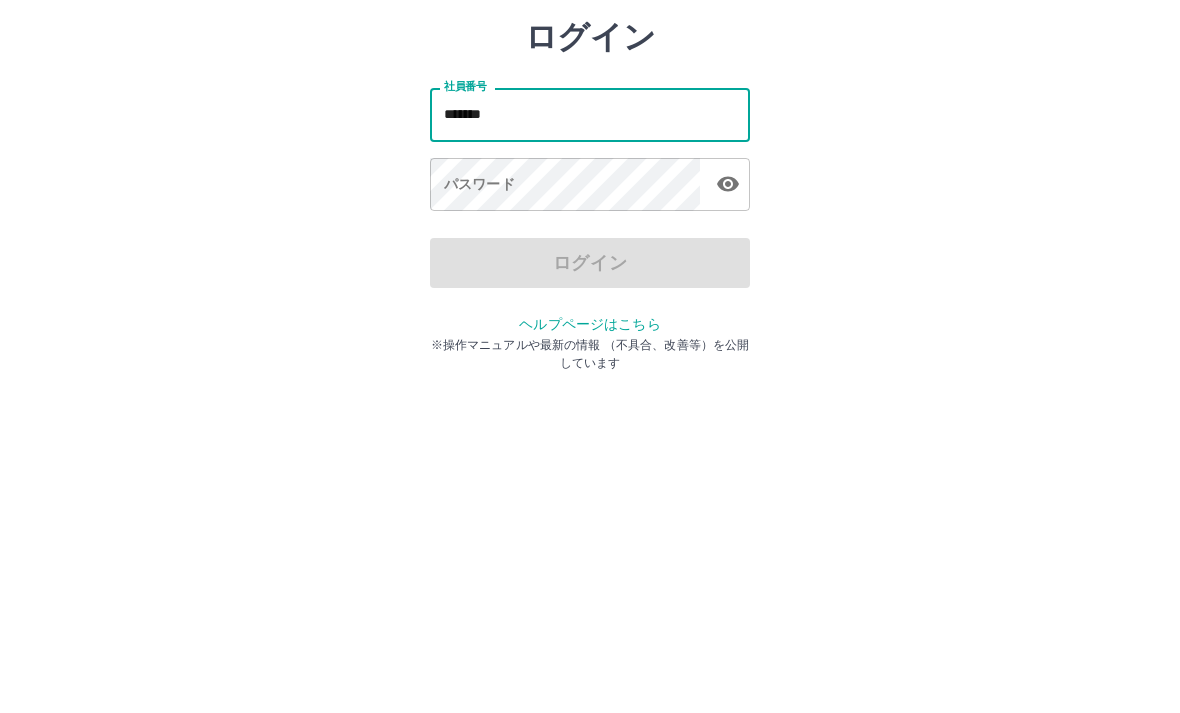 type on "*******" 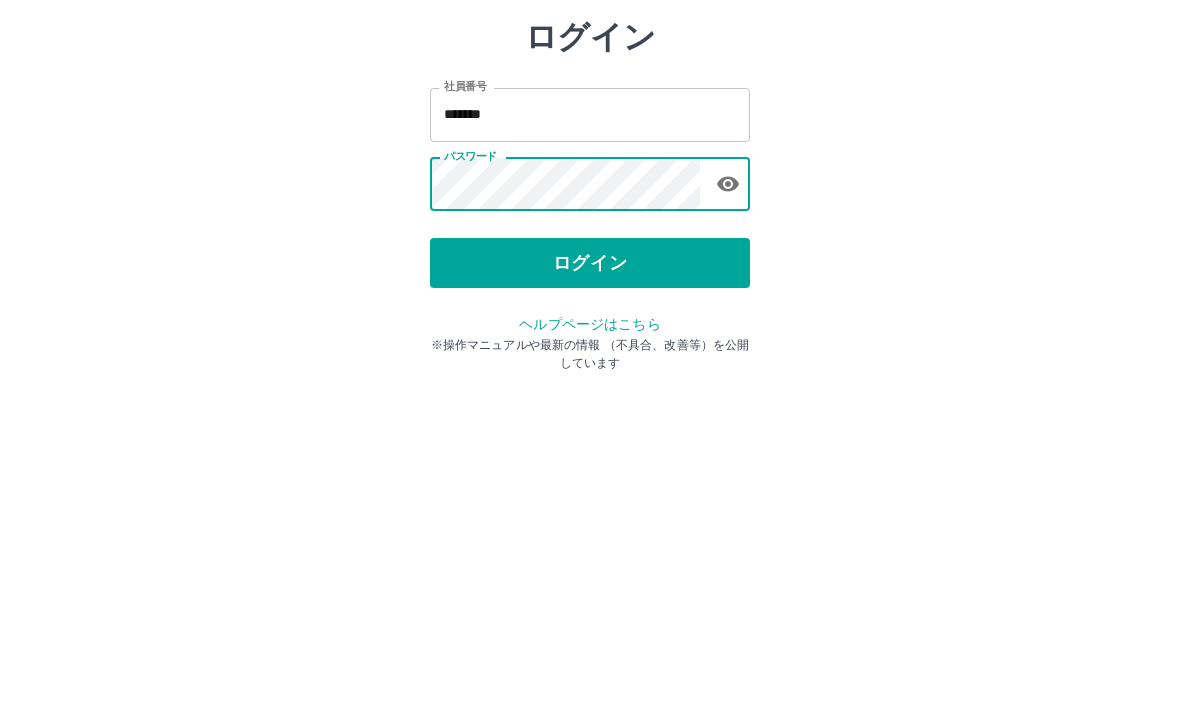 click on "ログイン" at bounding box center [590, 371] 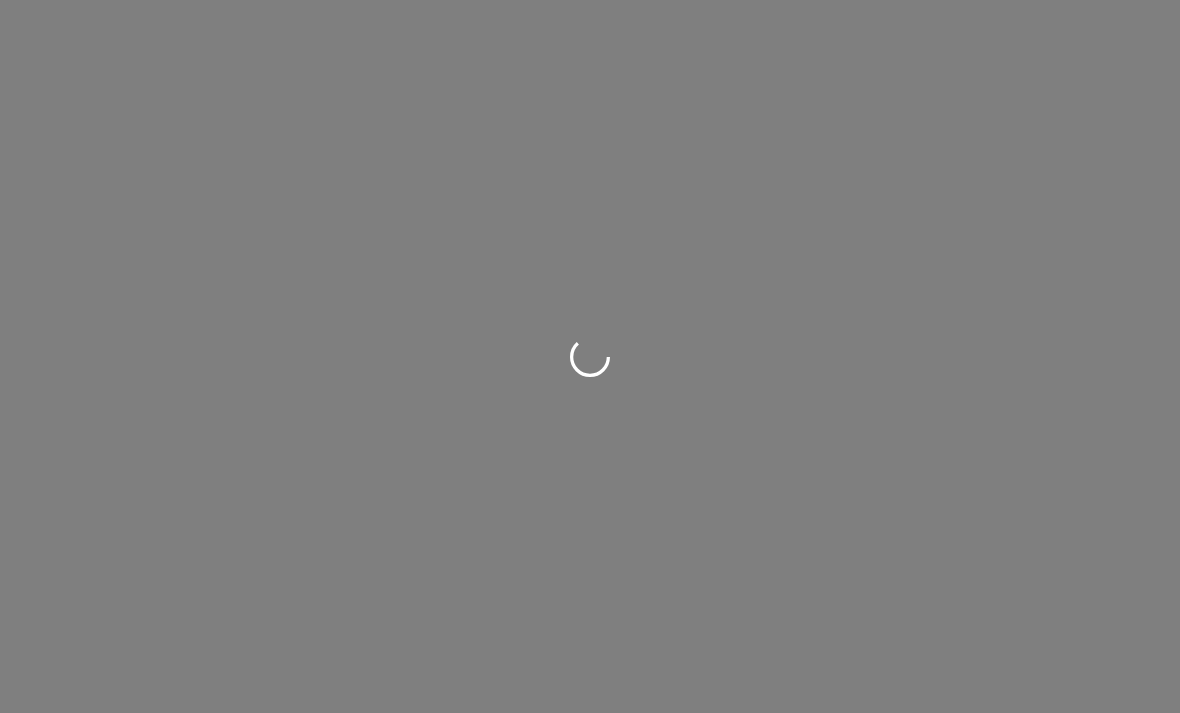 scroll, scrollTop: 0, scrollLeft: 0, axis: both 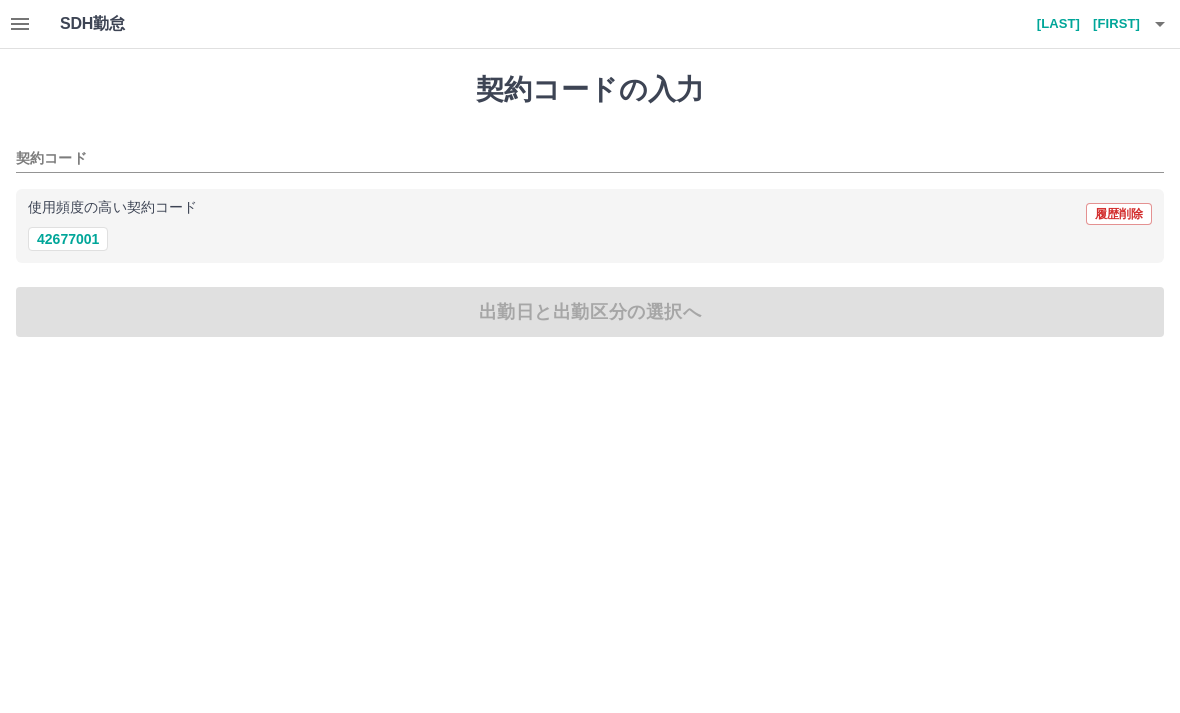 click on "契約コード" at bounding box center (575, 159) 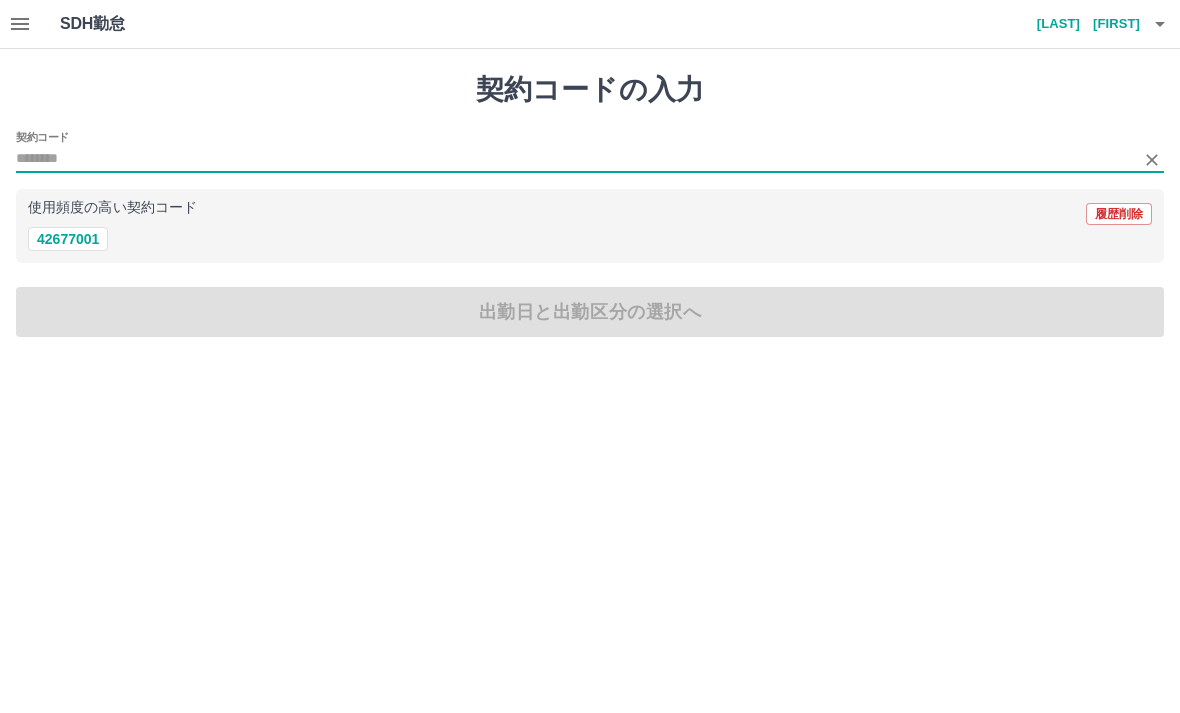 click on "42677001" at bounding box center (68, 239) 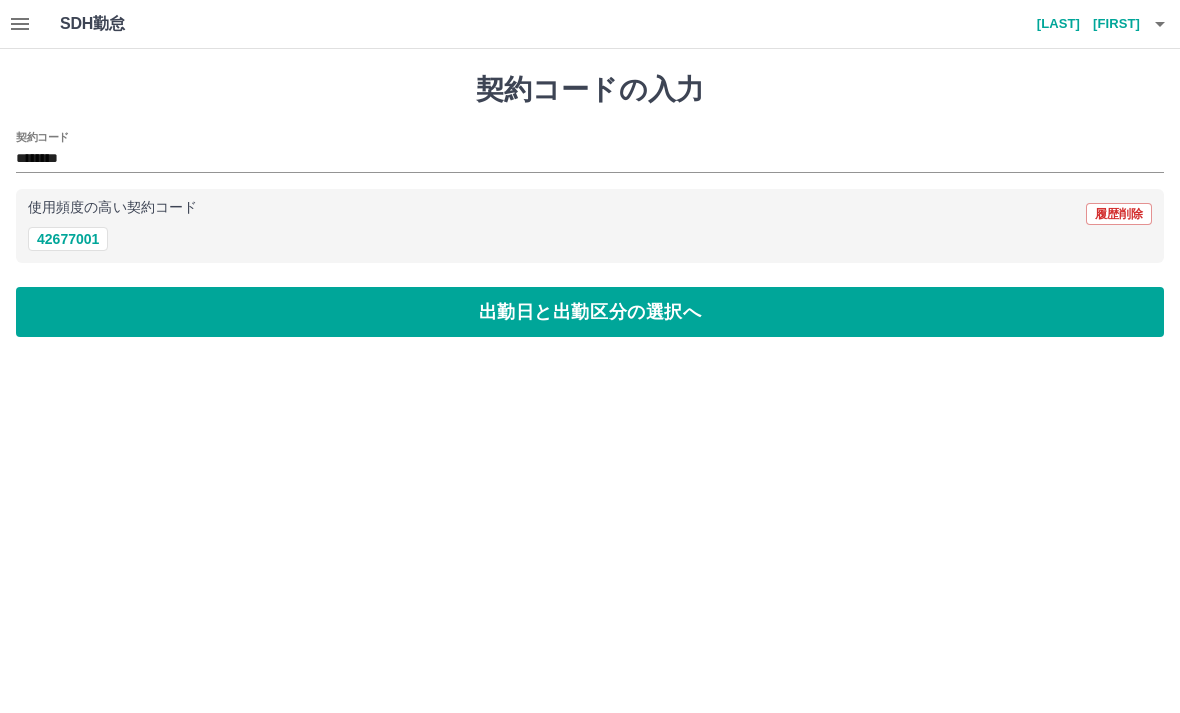 click on "出勤日と出勤区分の選択へ" at bounding box center [590, 312] 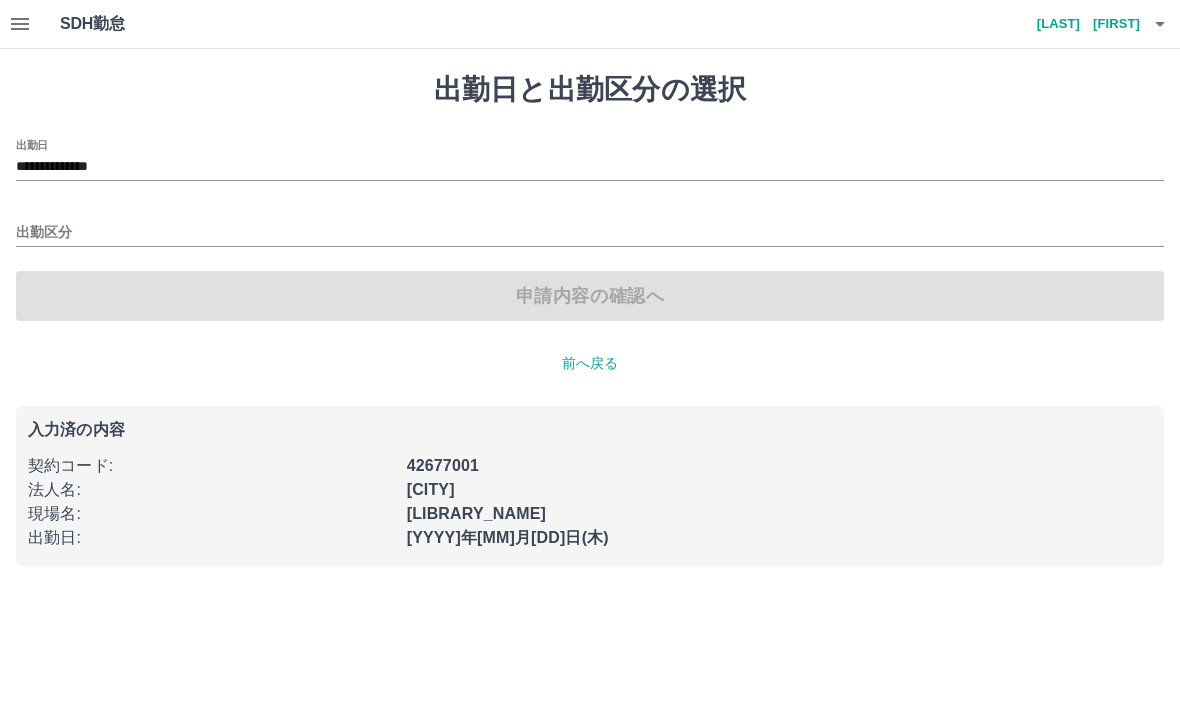 click on "出勤区分" at bounding box center (590, 233) 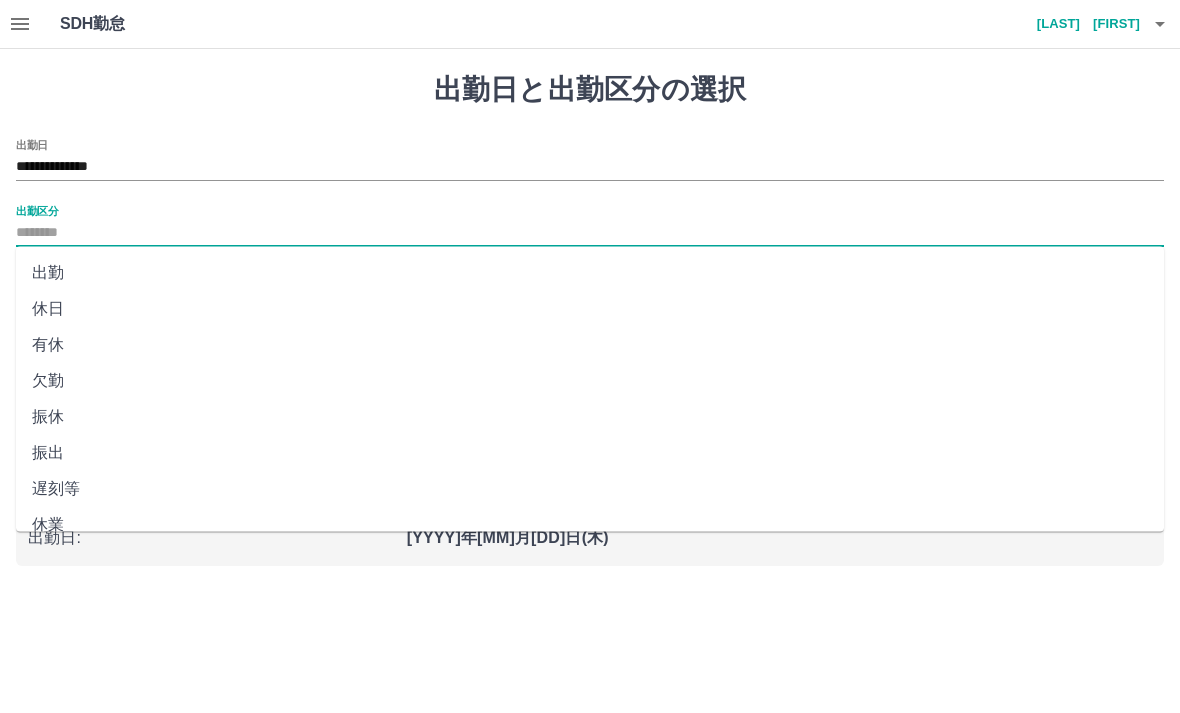 click on "休日" at bounding box center [590, 309] 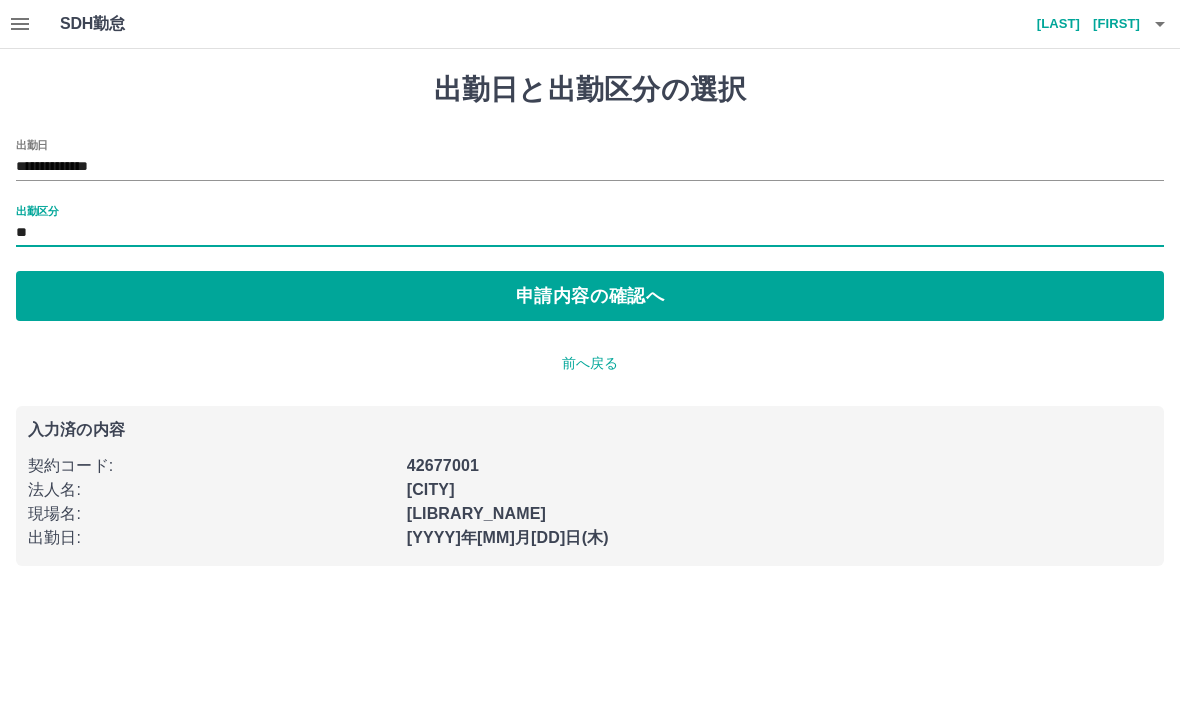 click on "**" at bounding box center [590, 233] 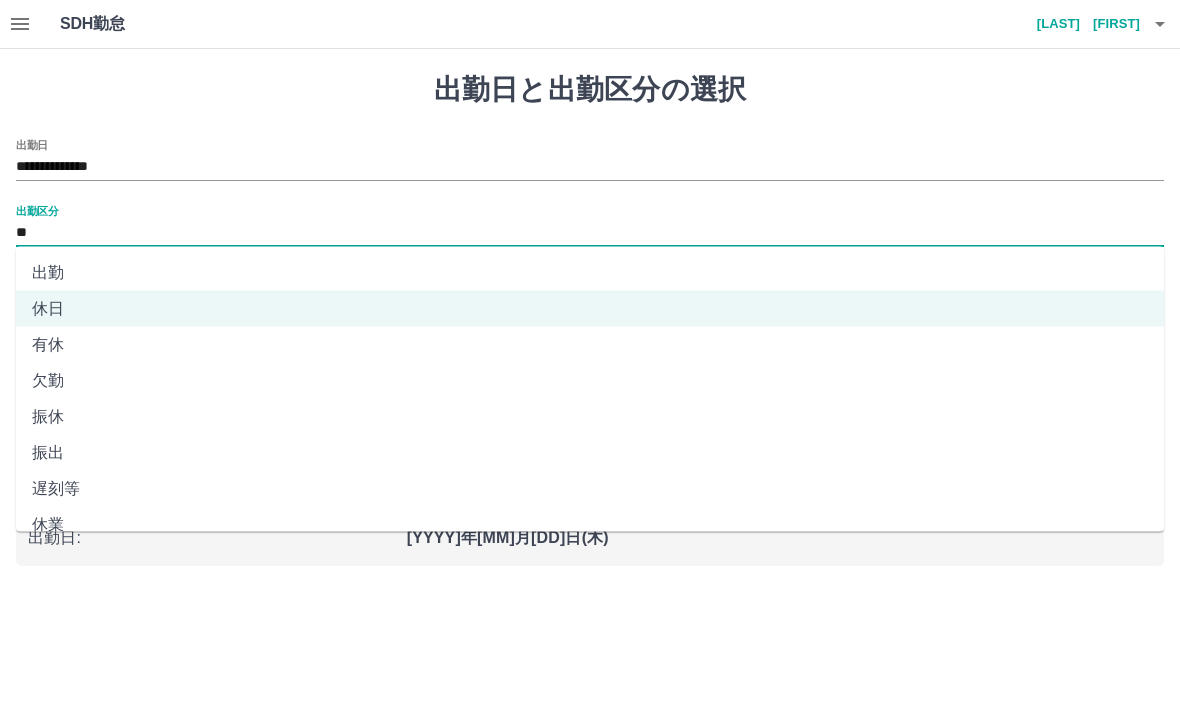 click on "出勤" at bounding box center [590, 273] 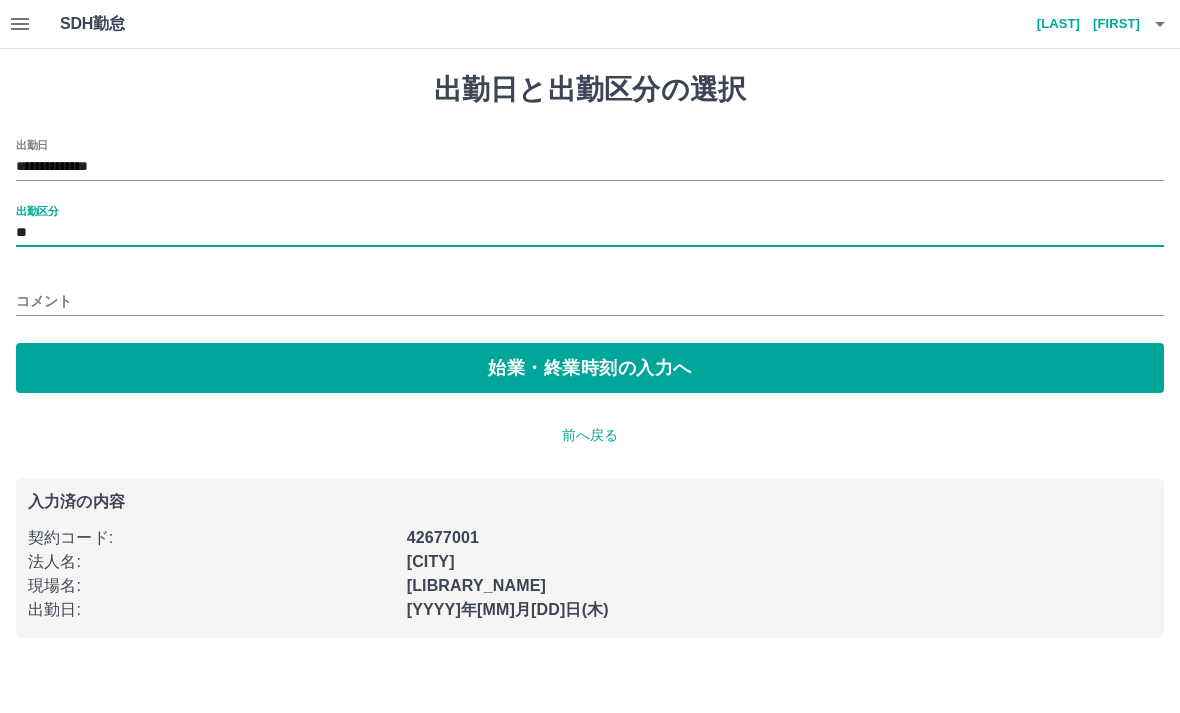 click on "始業・終業時刻の入力へ" at bounding box center (590, 368) 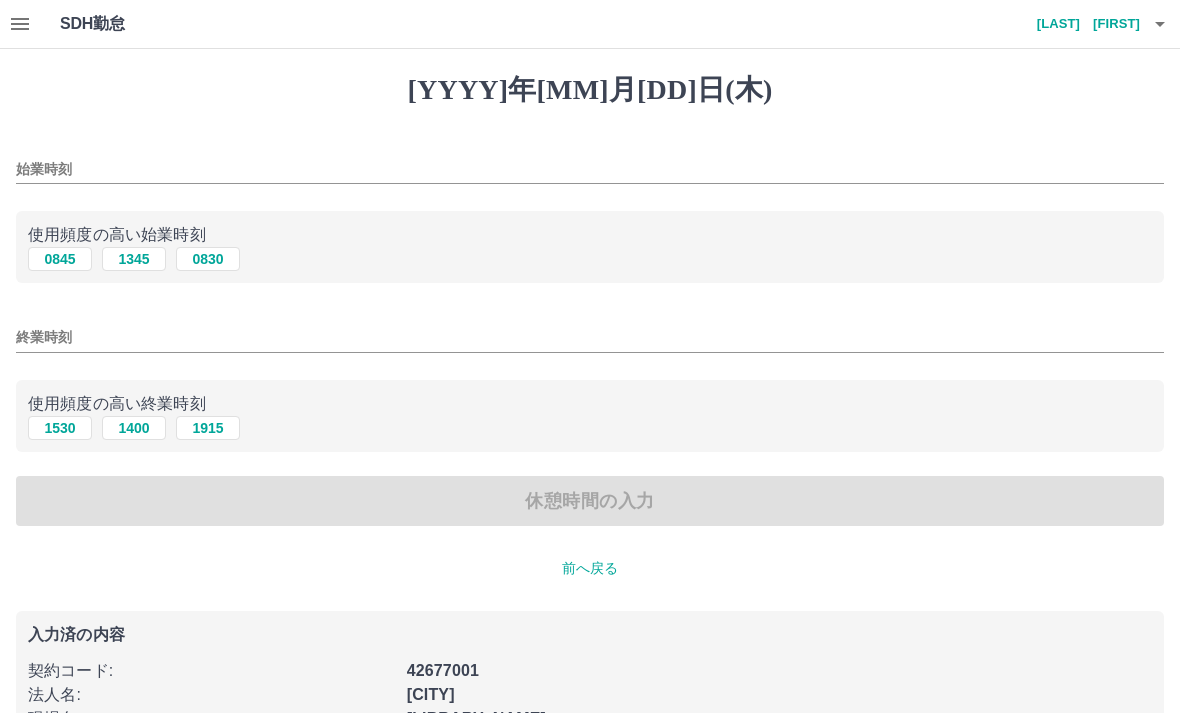 click on "0830" at bounding box center [208, 259] 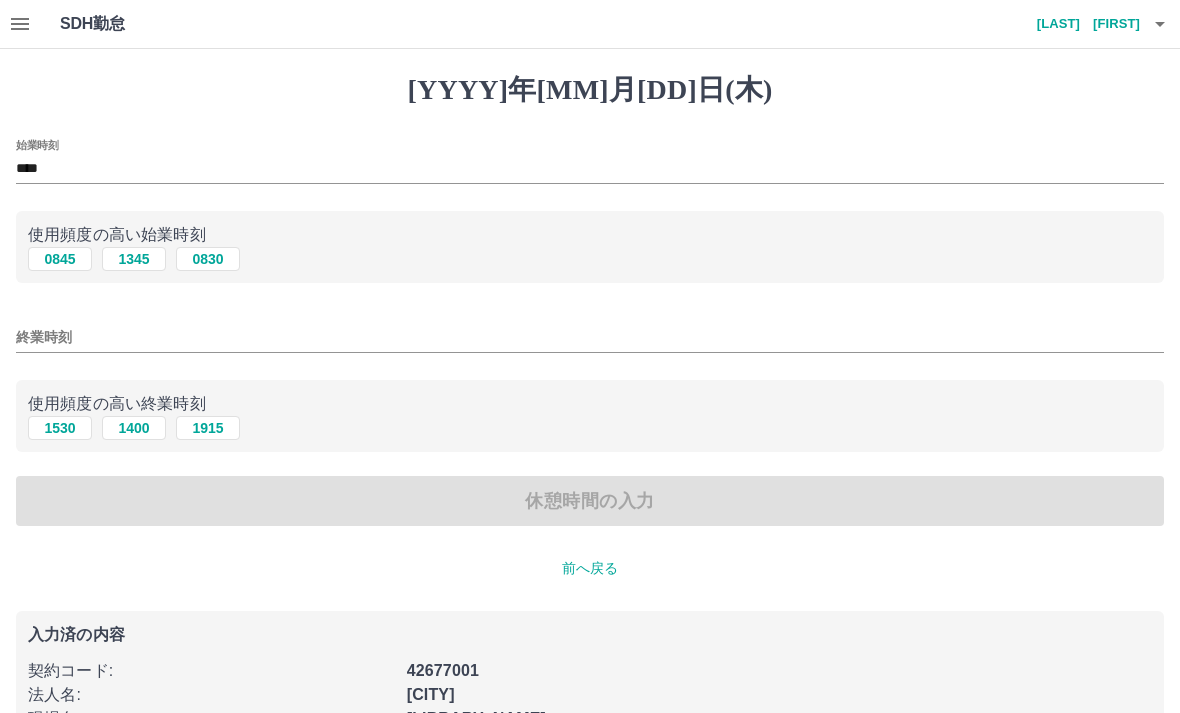 click on "終業時刻" at bounding box center [590, 337] 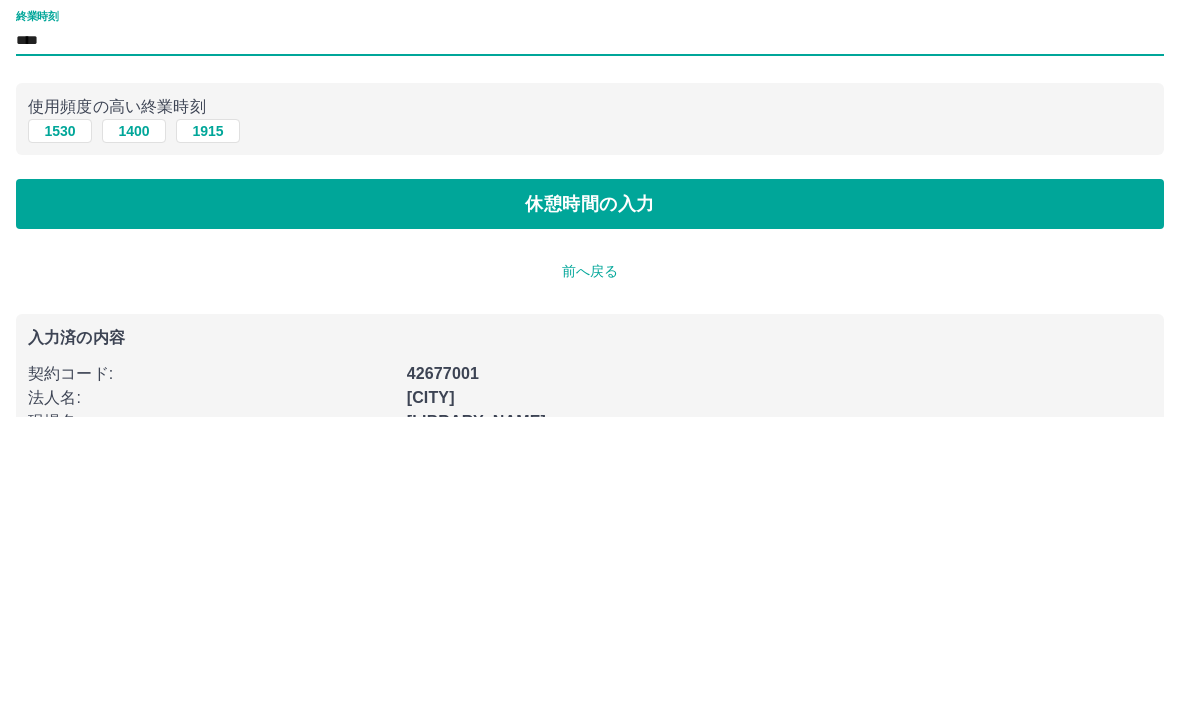 type on "****" 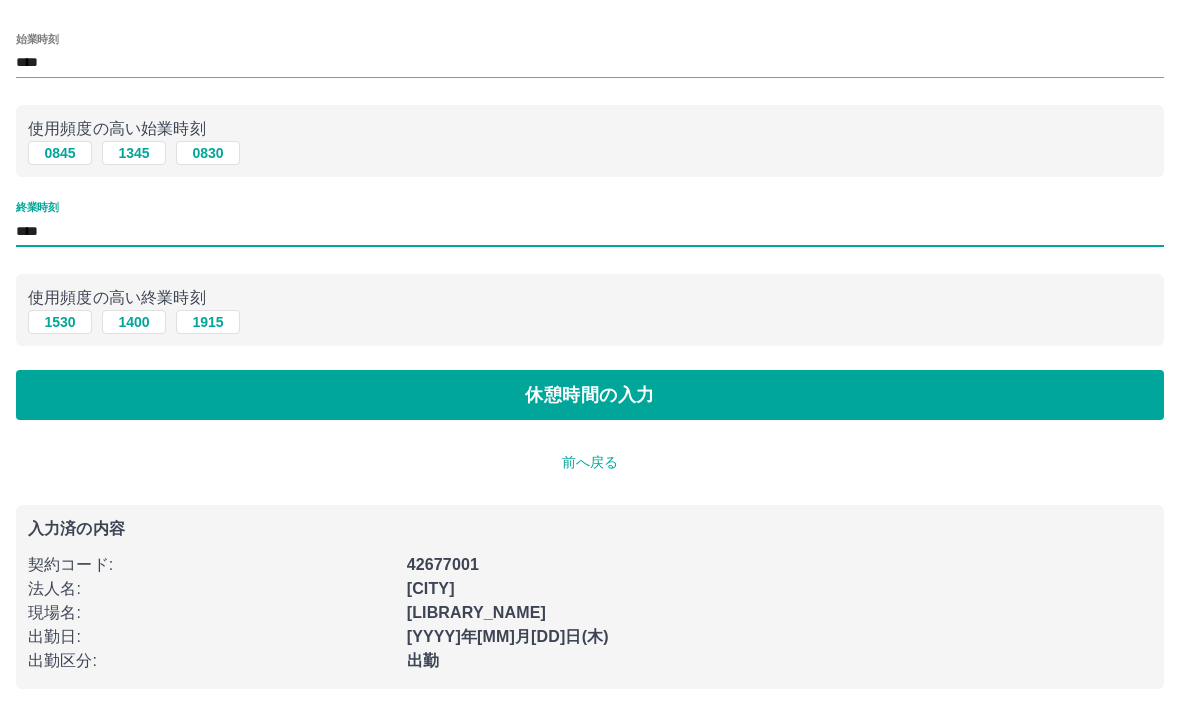 scroll, scrollTop: 0, scrollLeft: 0, axis: both 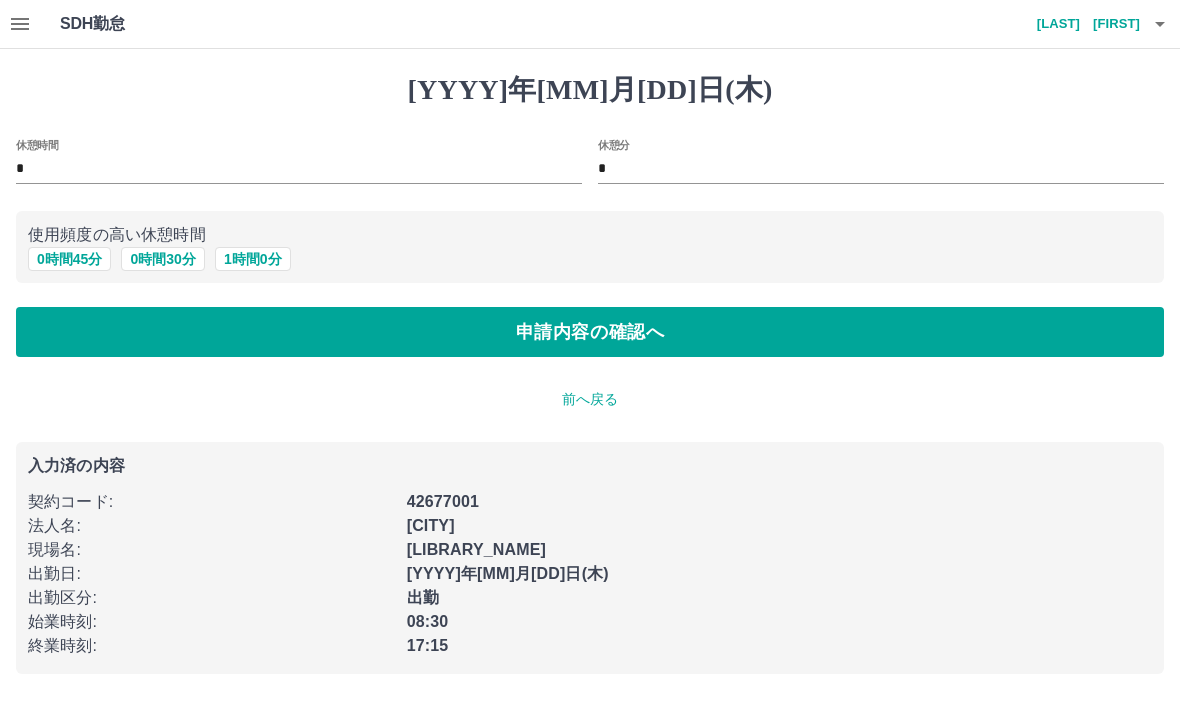 click on "1 時間 0 分" at bounding box center (253, 259) 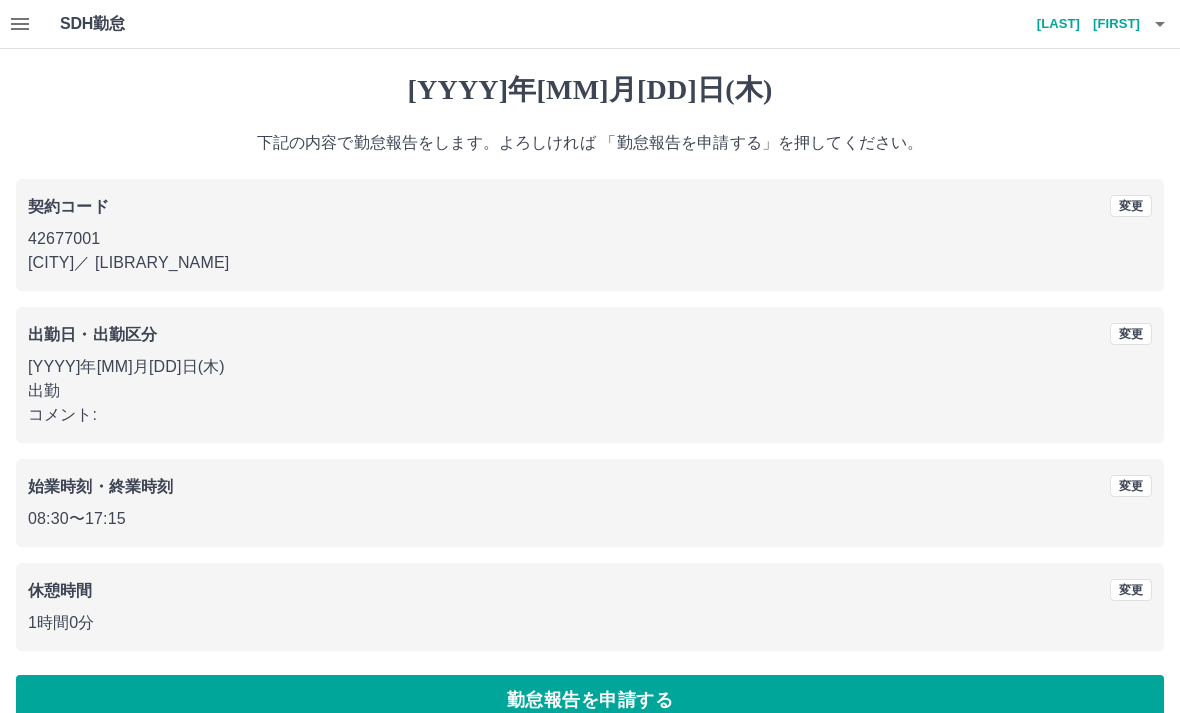 scroll, scrollTop: 35, scrollLeft: 0, axis: vertical 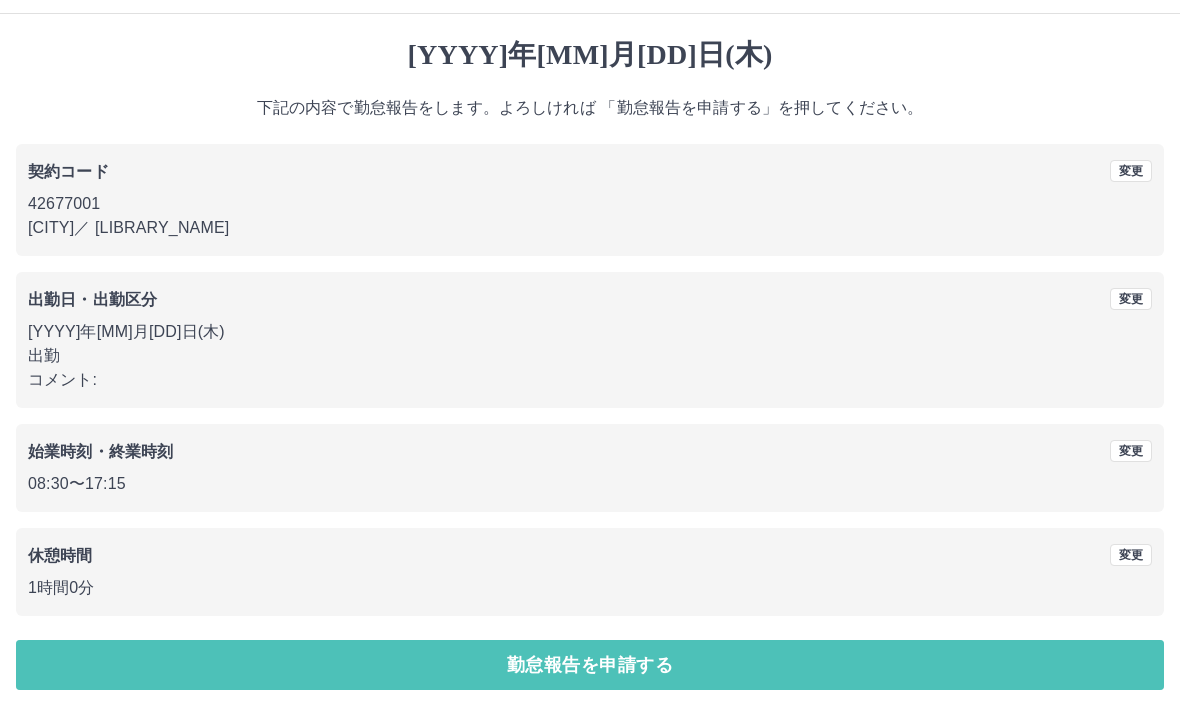 click on "勤怠報告を申請する" at bounding box center (590, 665) 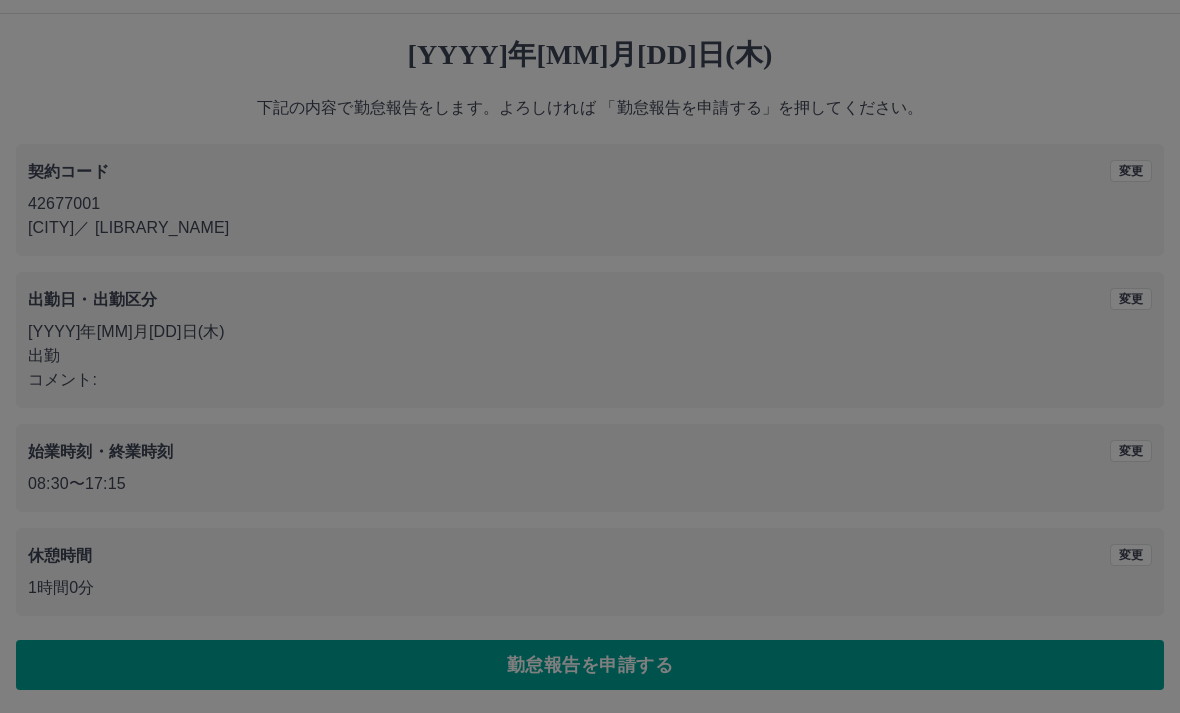 scroll, scrollTop: 0, scrollLeft: 0, axis: both 